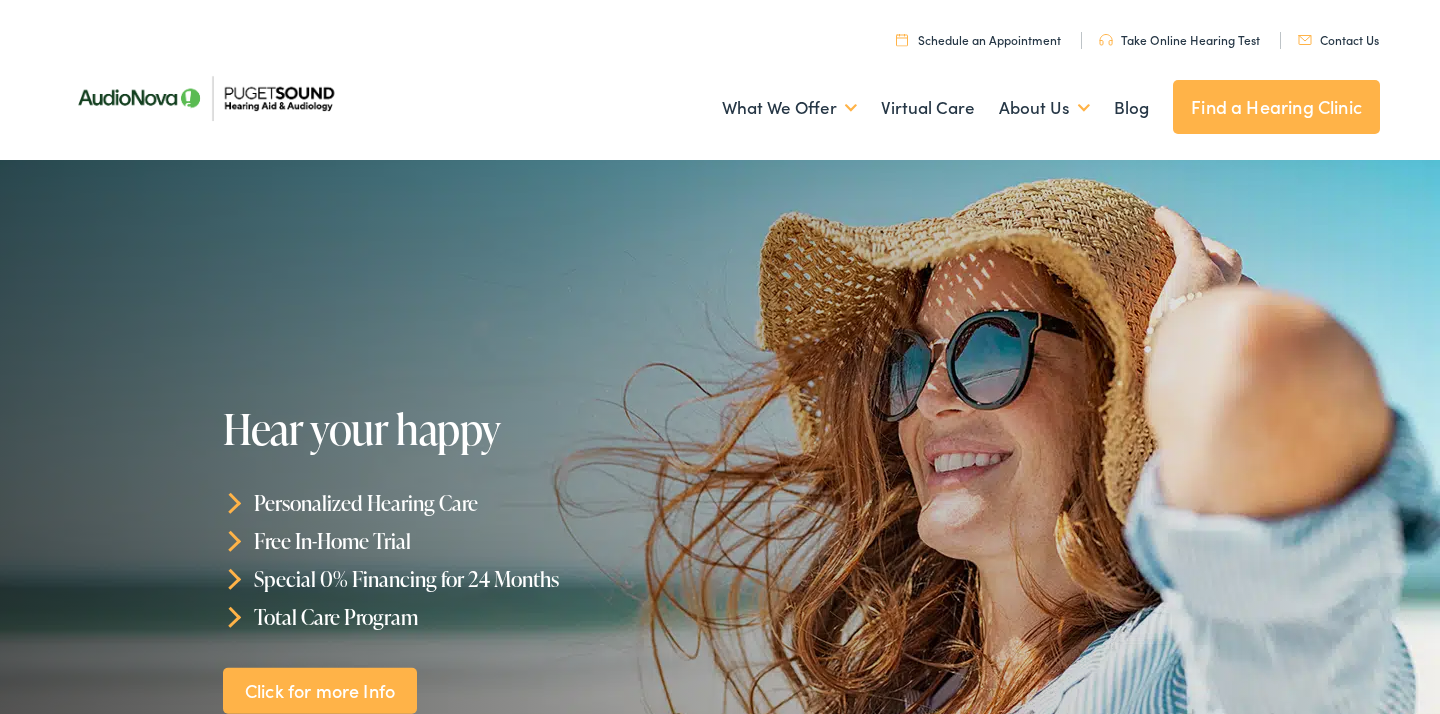 scroll, scrollTop: 0, scrollLeft: 0, axis: both 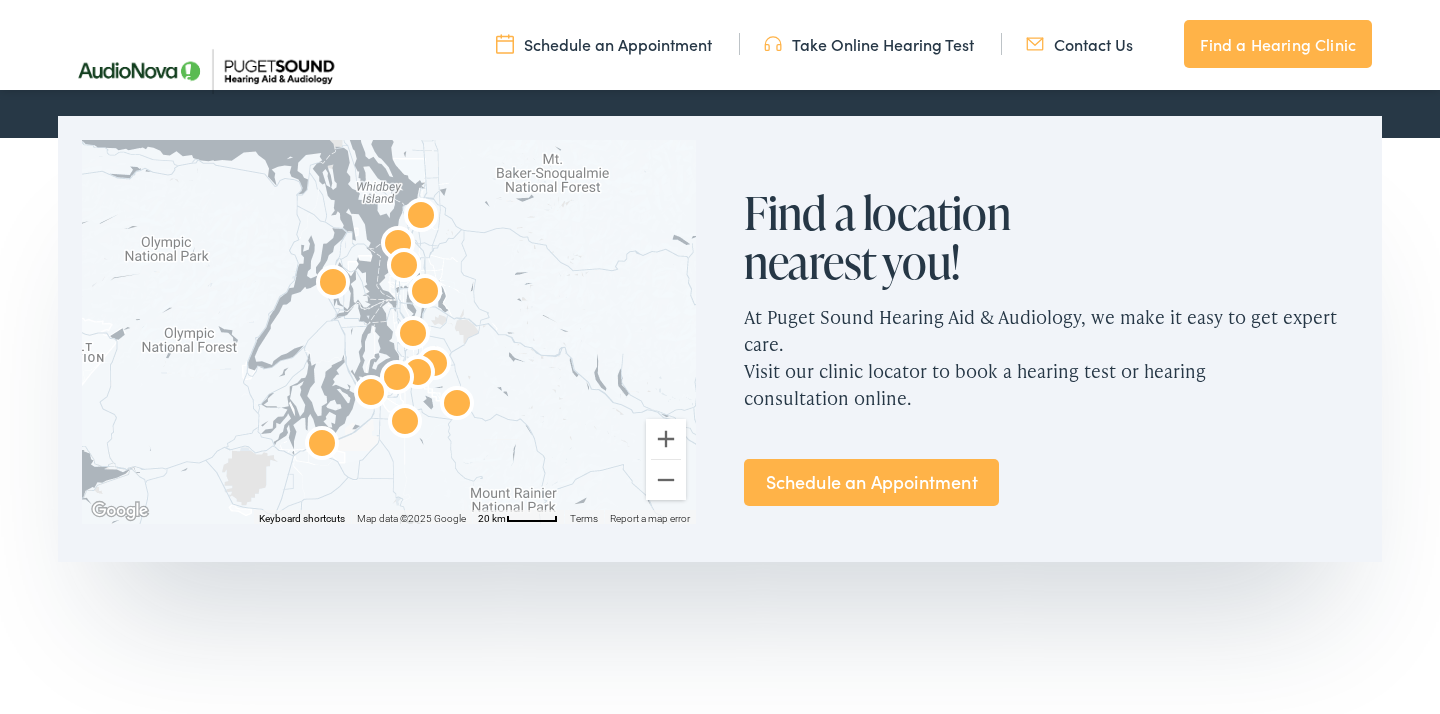 click at bounding box center (322, 446) 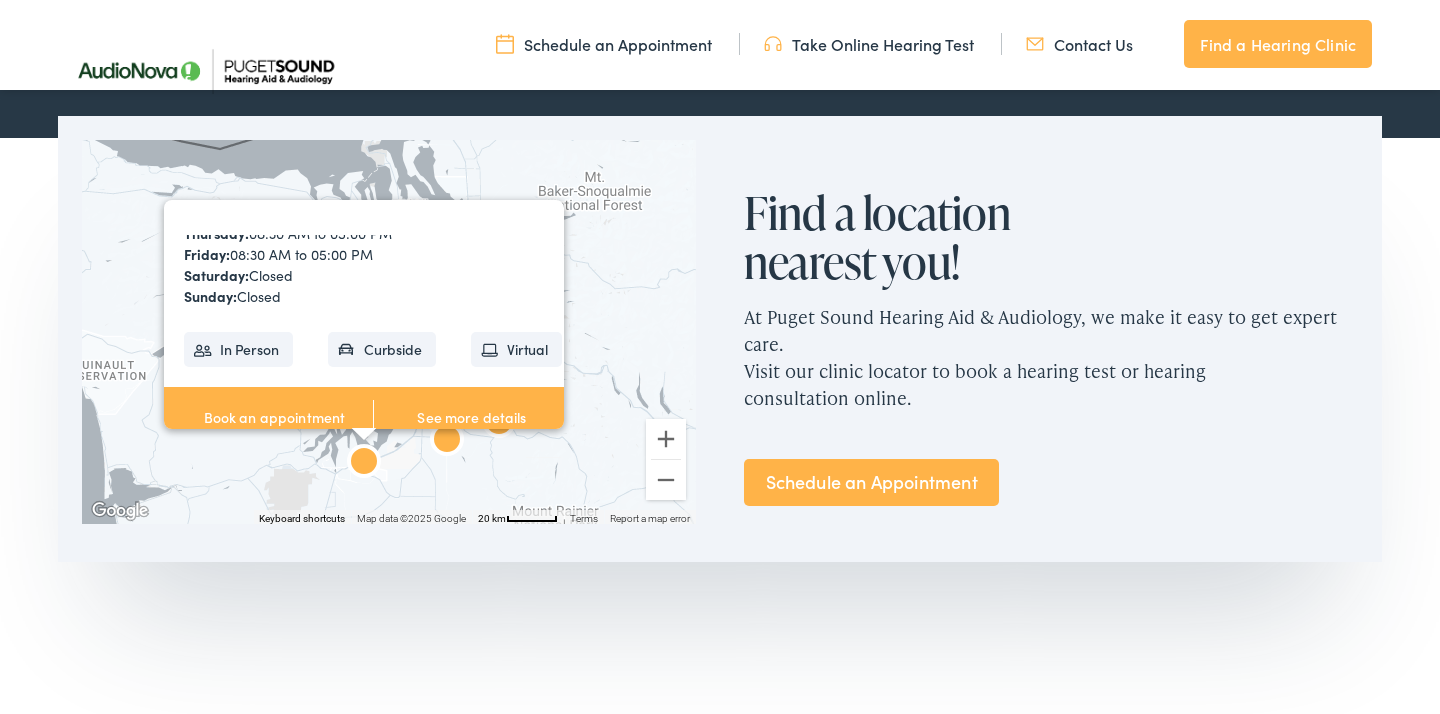 scroll, scrollTop: 291, scrollLeft: 0, axis: vertical 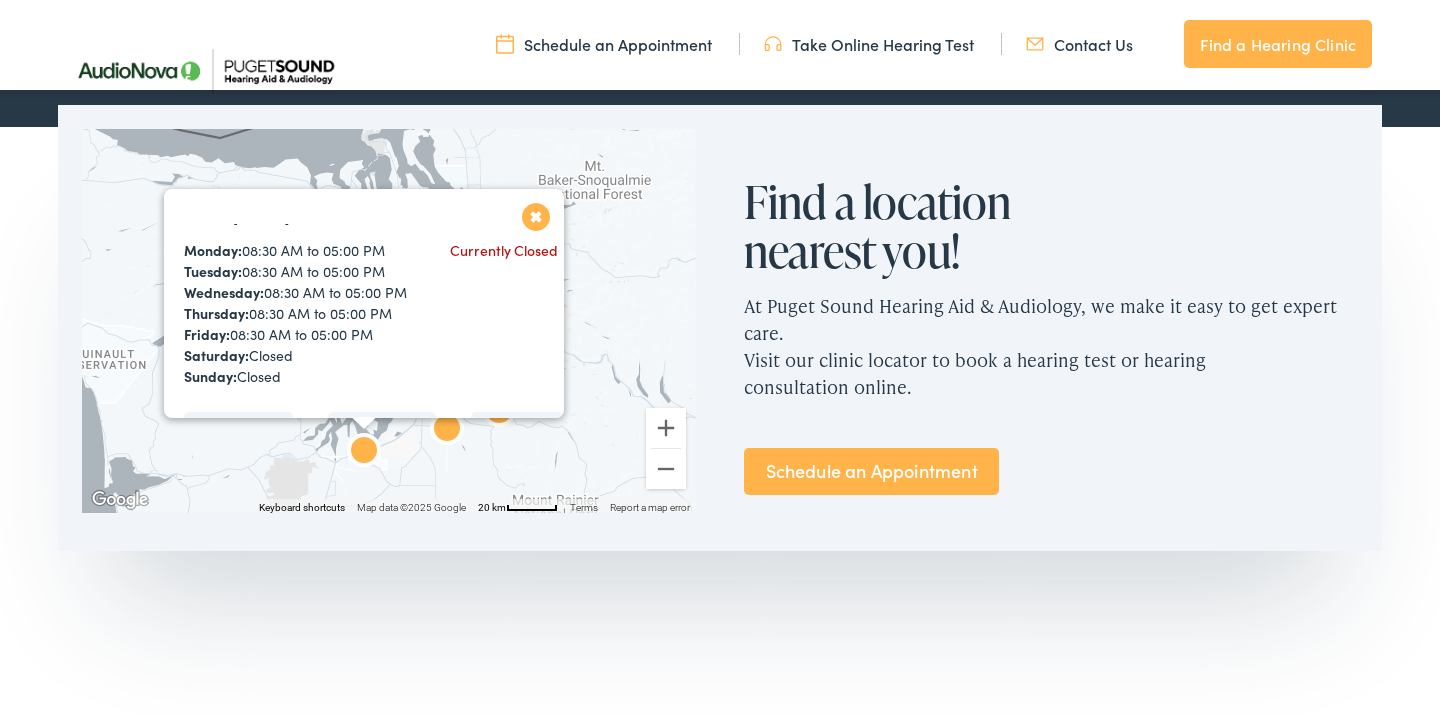 click at bounding box center [536, 216] 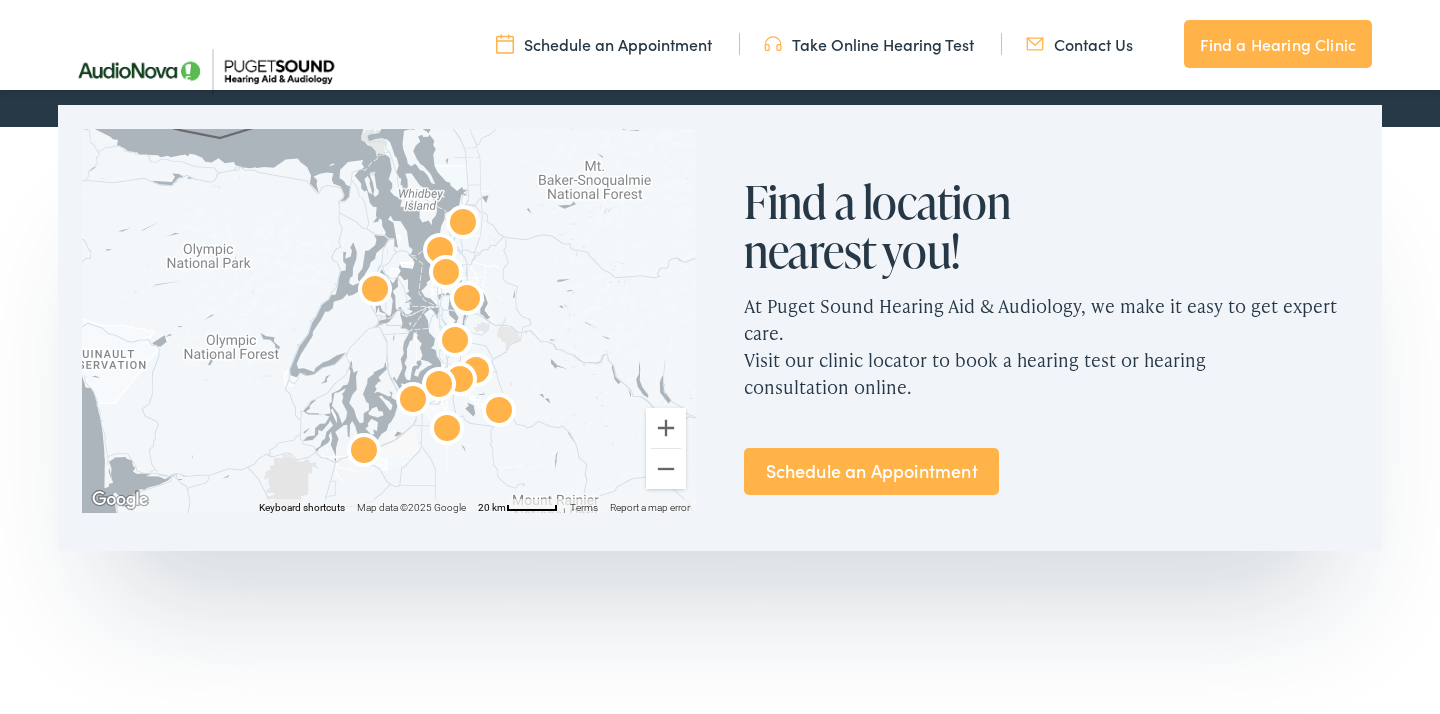 click at bounding box center [364, 453] 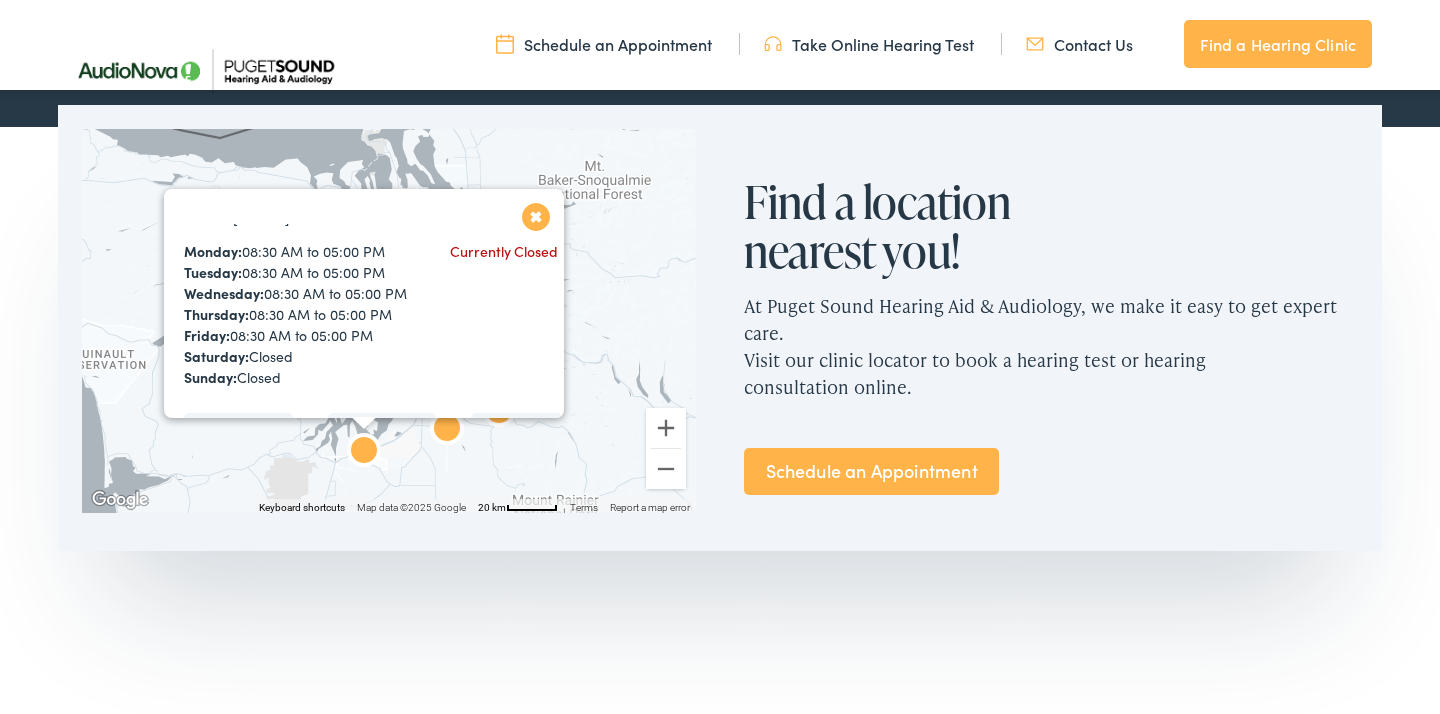 scroll, scrollTop: 204, scrollLeft: 0, axis: vertical 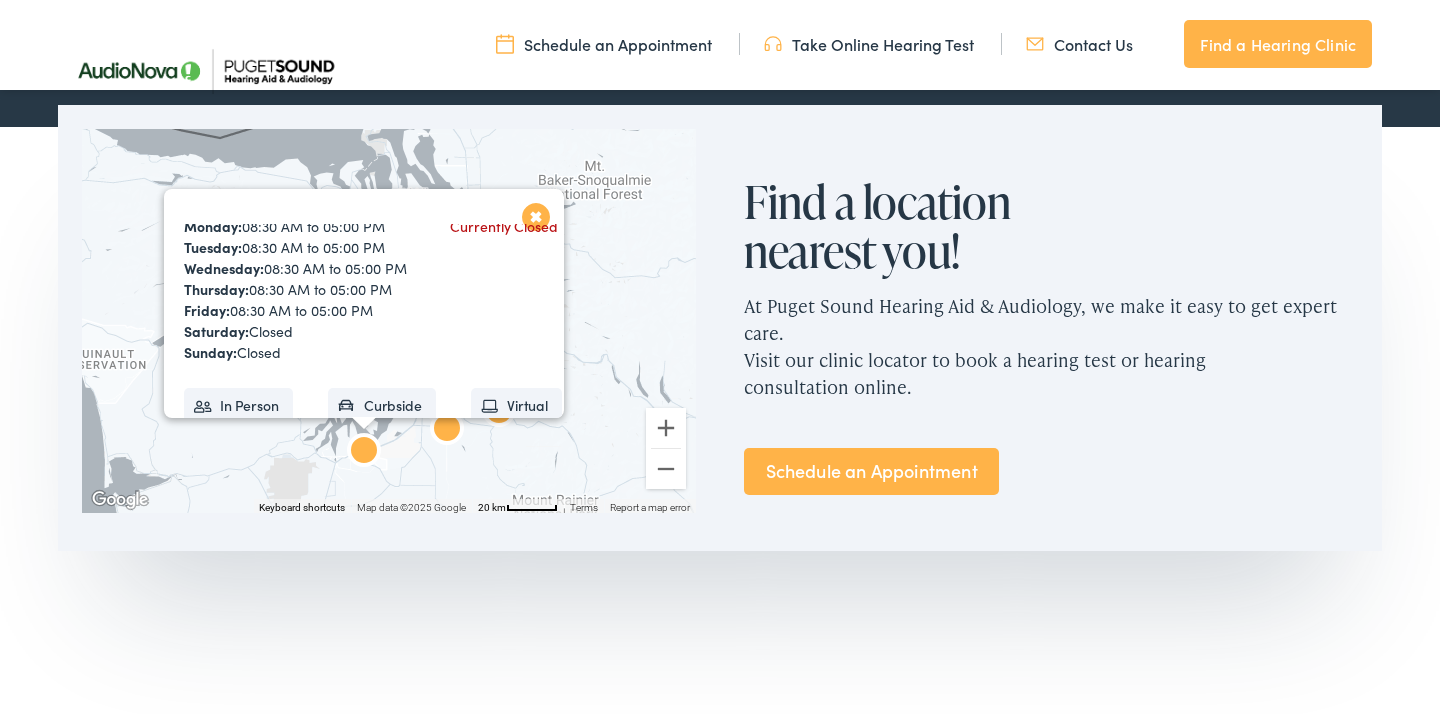 click on "8830 Tallon Ln NE #D Lacey, WA 98516 Get directions Phone:   360-764-7195 Monday:  08:30 AM to 05:00 PM Tuesday:  08:30 AM to 05:00 PM Wednesday:  08:30 AM to 05:00 PM Thursday:  08:30 AM to 05:00 PM Friday:  08:30 AM to 05:00 PM Saturday:  Closed Sunday:  Closed Currently Closed" at bounding box center [373, 236] 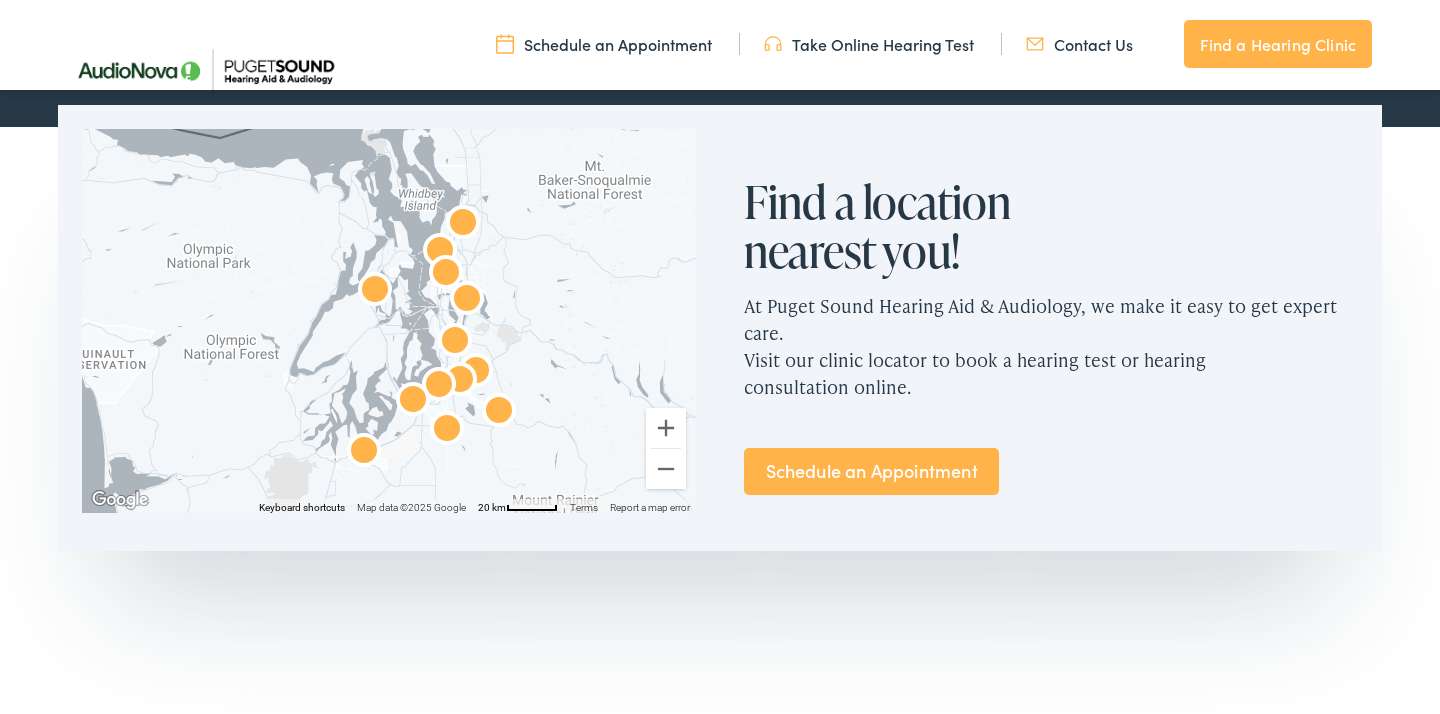 click at bounding box center (447, 431) 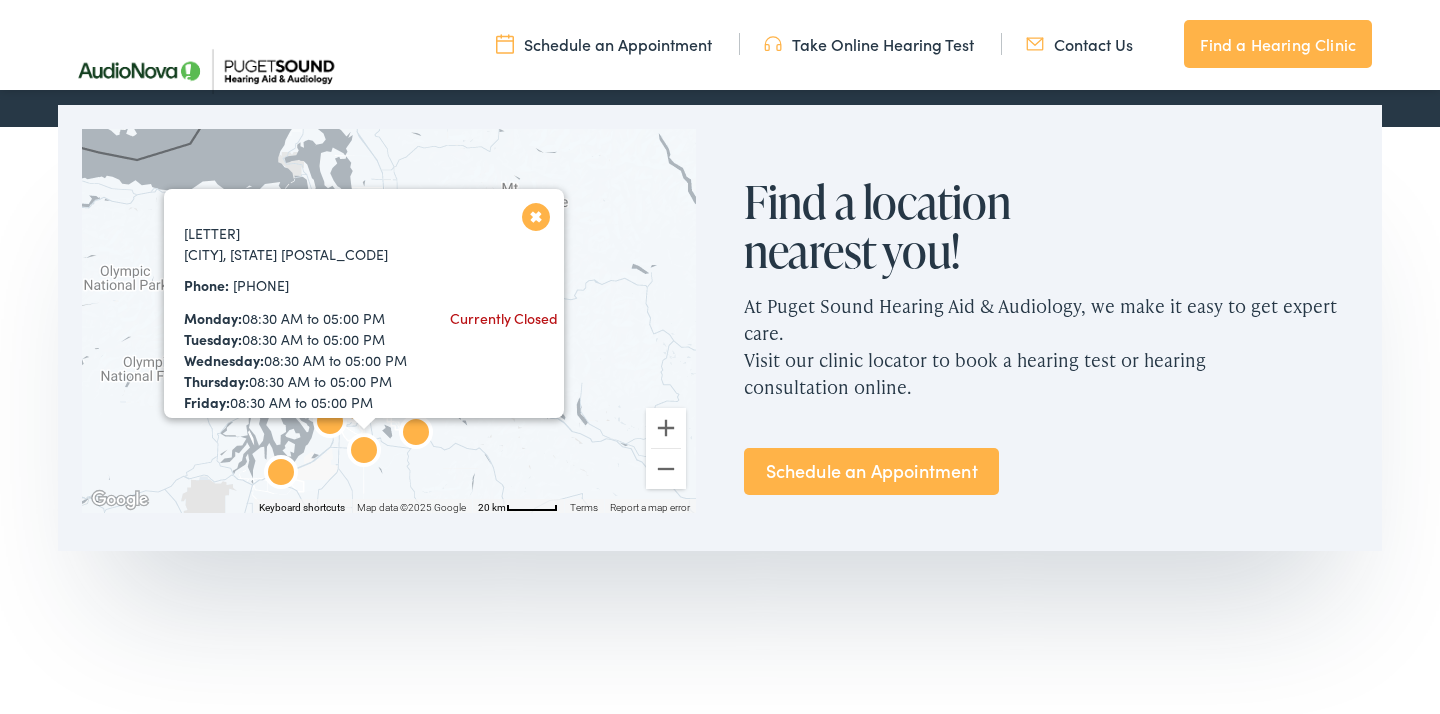 scroll, scrollTop: 115, scrollLeft: 0, axis: vertical 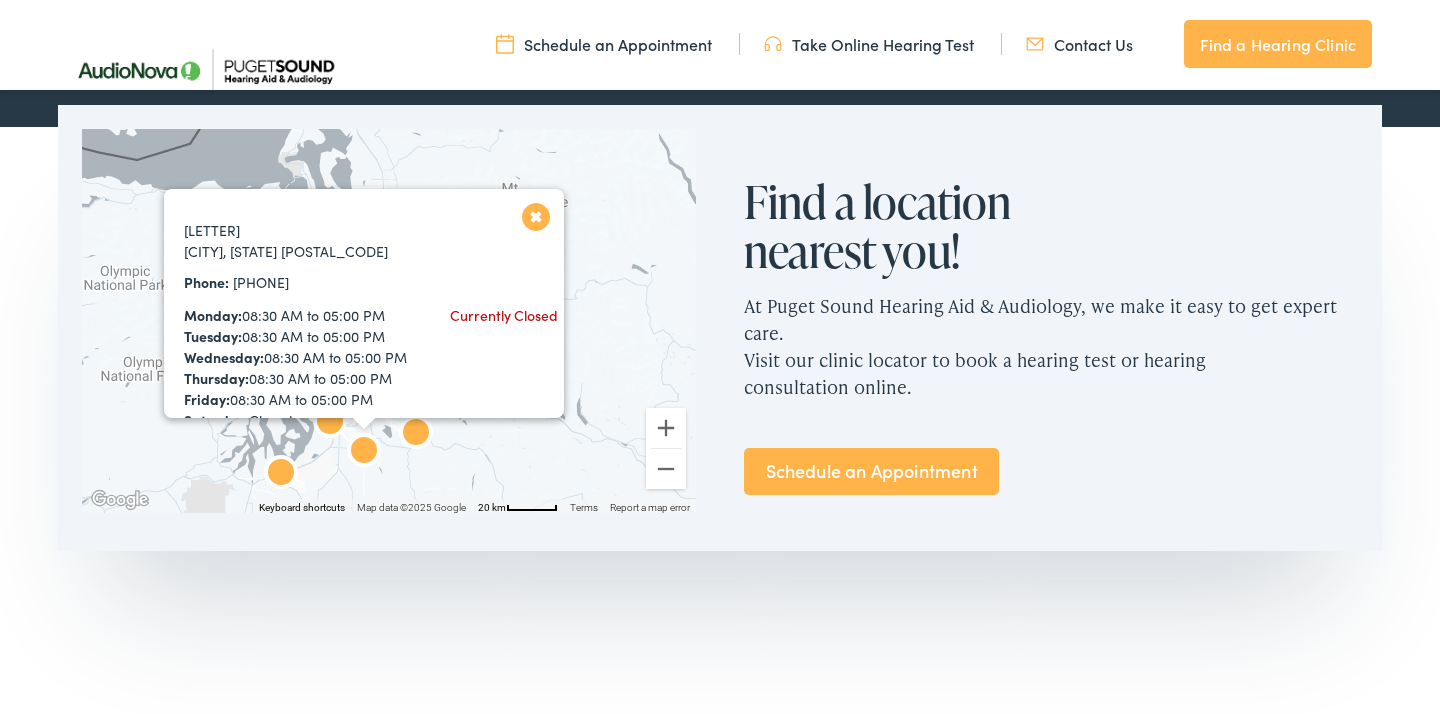 click at bounding box center (536, 216) 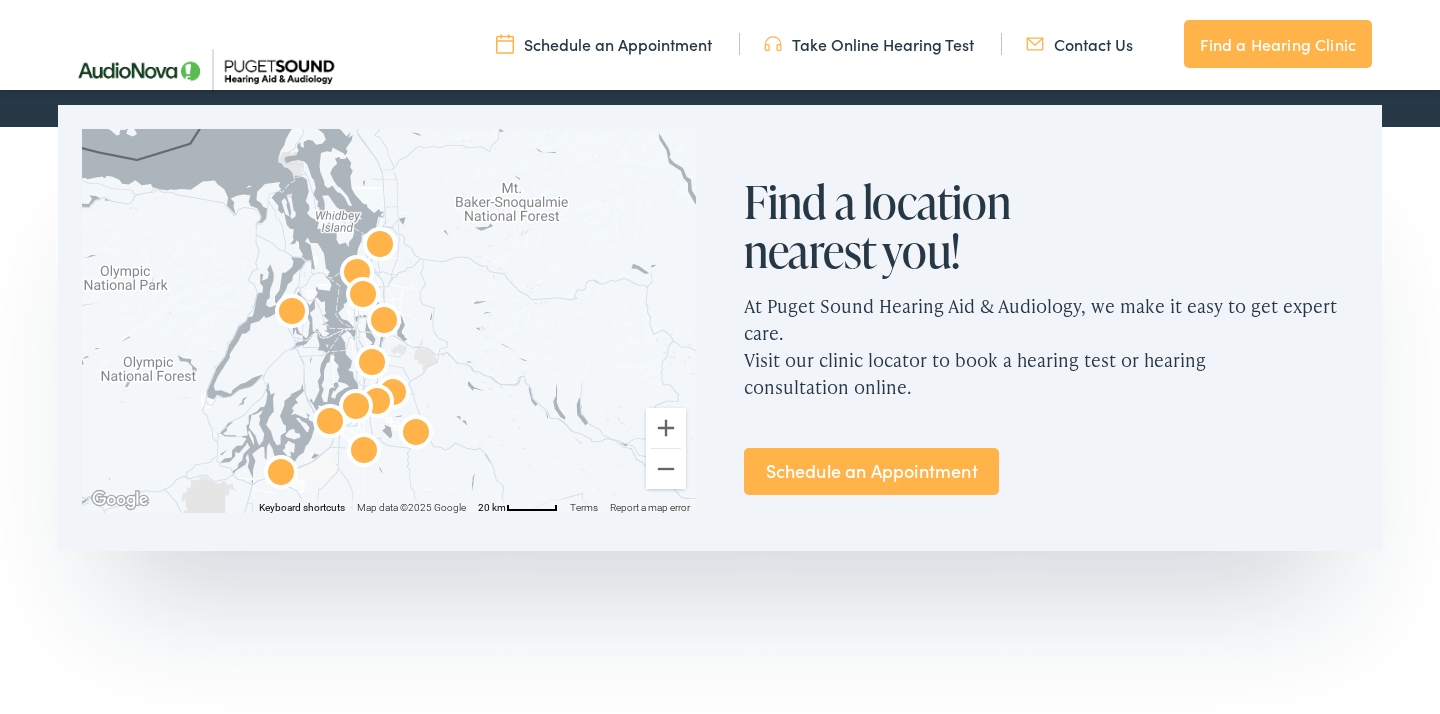 click at bounding box center (356, 409) 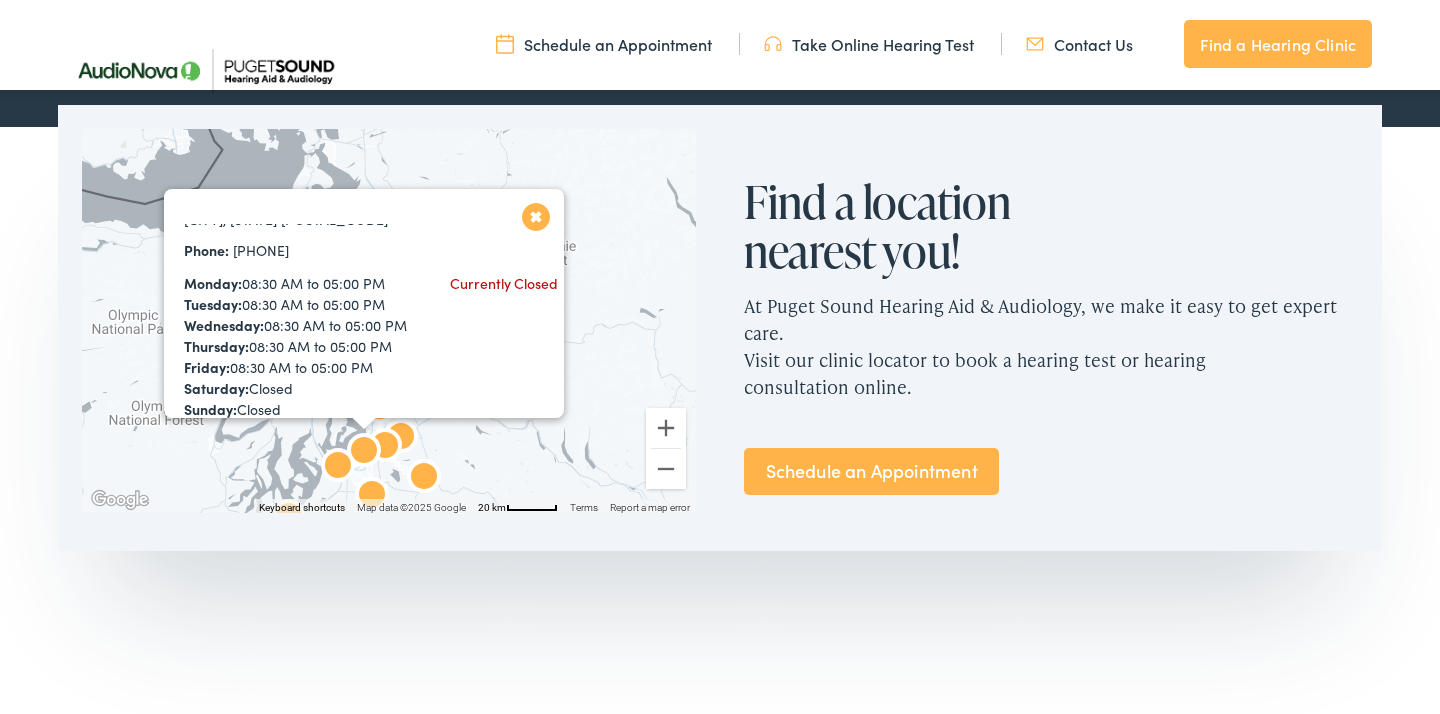 scroll, scrollTop: 148, scrollLeft: 0, axis: vertical 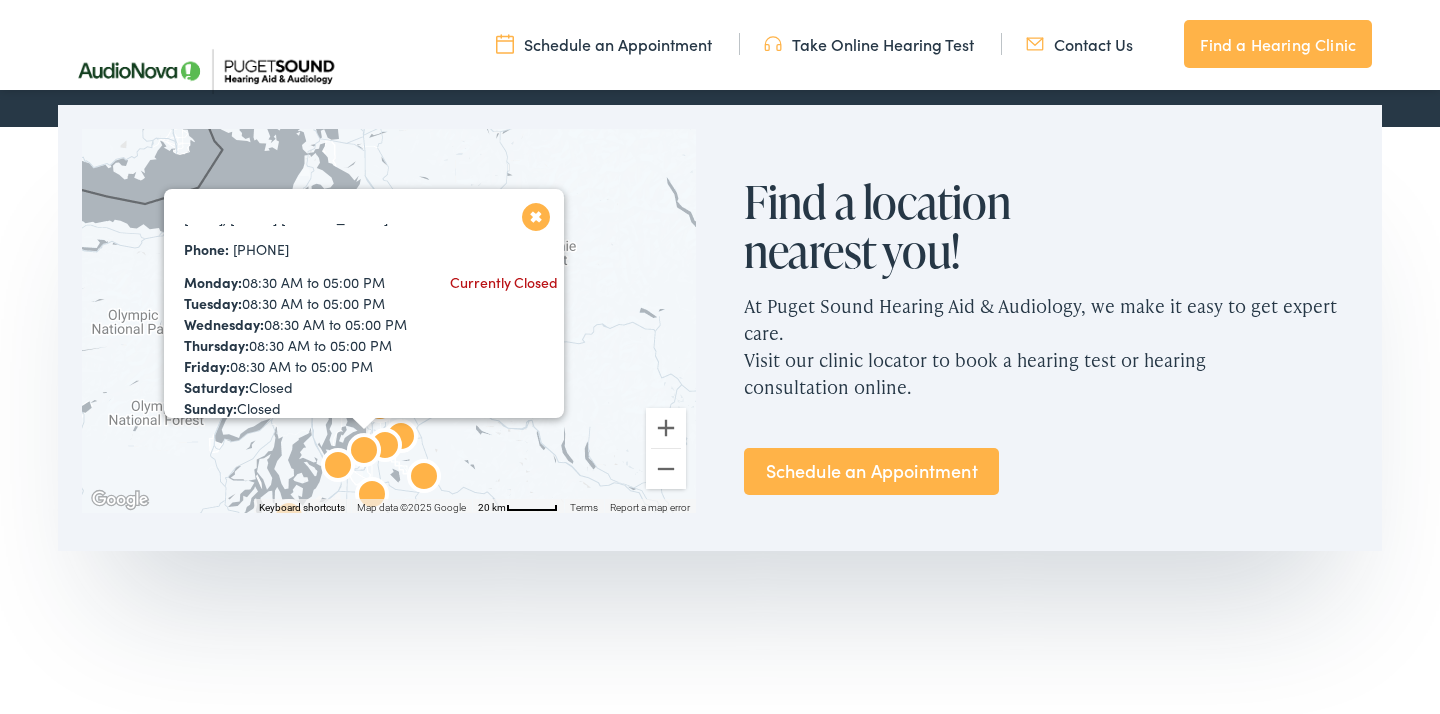 click at bounding box center [536, 216] 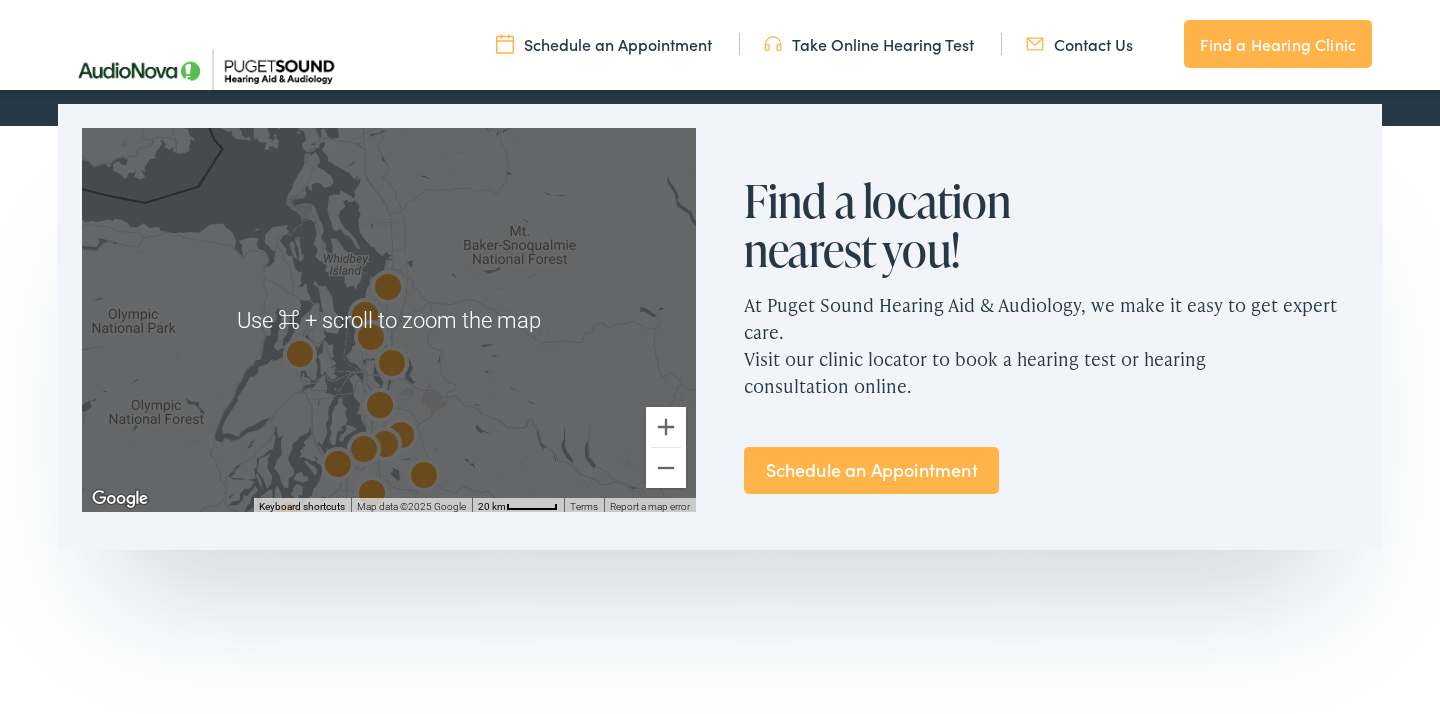 scroll, scrollTop: 1325, scrollLeft: 0, axis: vertical 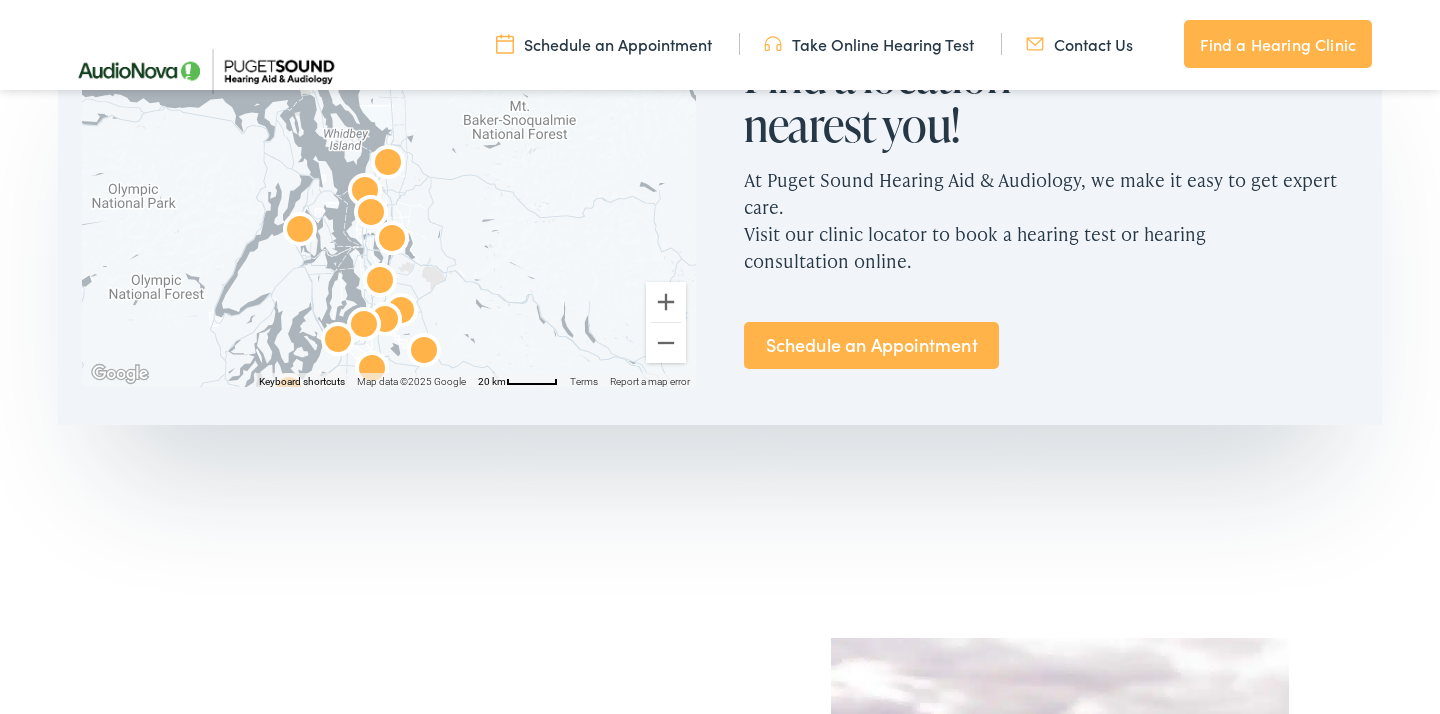 click on "← Move left → Move right ↑ Move up ↓ Move down + Zoom in - Zoom out Home Jump left by 75% End Jump right by 75% Page Up Jump up by 75% Page Down Jump down by 75% To navigate, press the arrow keys.  Use ⌘ + scroll to zoom the map Keyboard shortcuts Map Data Map data ©2025 Google Map data ©2025 Google 20 km  Click to toggle between metric and imperial units Terms Report a map error
Find a location nearest you!
At Puget Sound Hearing Aid & Audiology, we make it easy to get expert care.
Visit our clinic locator to book a hearing test or hearing
consultation online.
Schedule an Appointment
In Person
Curbside
Virtual" at bounding box center [720, 291] 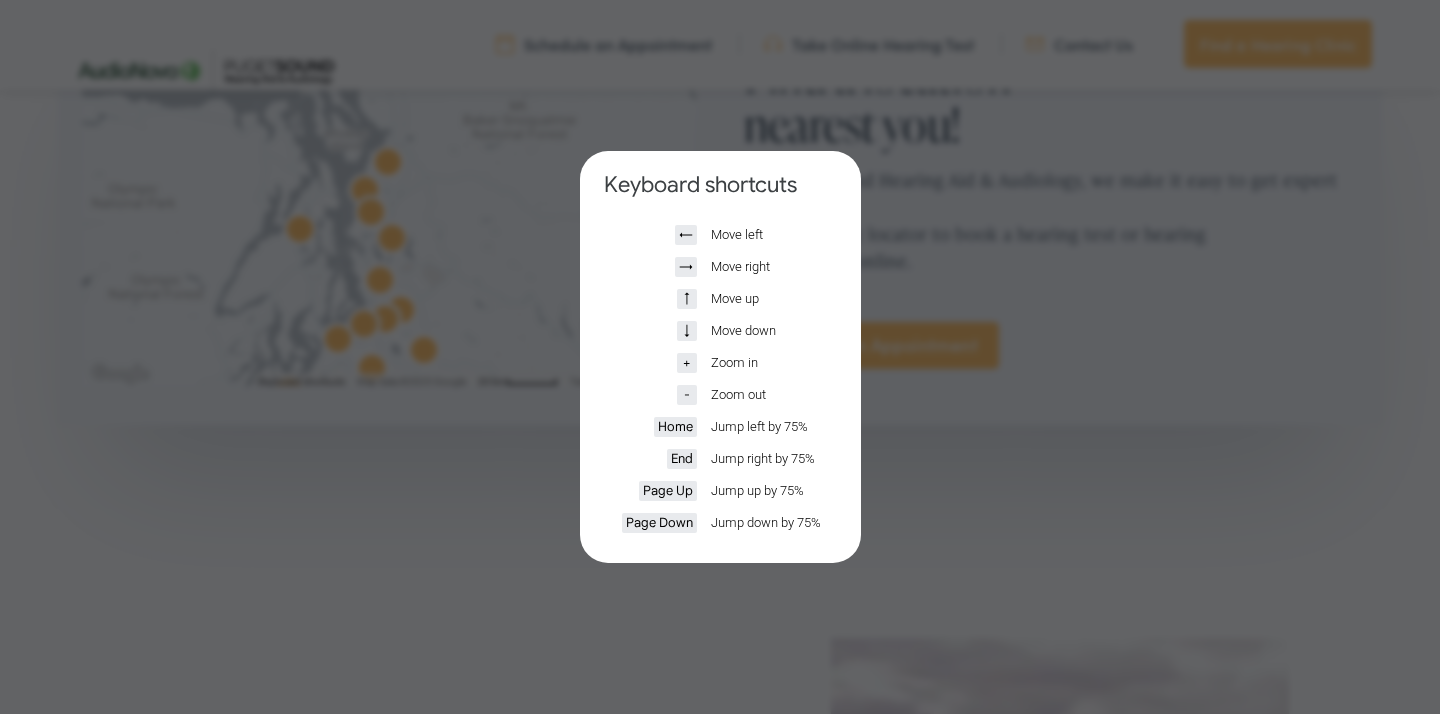 click on "Keyboard shortcuts ← Move left → Move right ↑ Move up ↓ Move down + Zoom in - Zoom out Home Jump left by 75% End Jump right by 75% Page Up Jump up by 75% Page Down Jump down by 75%" at bounding box center [720, 357] 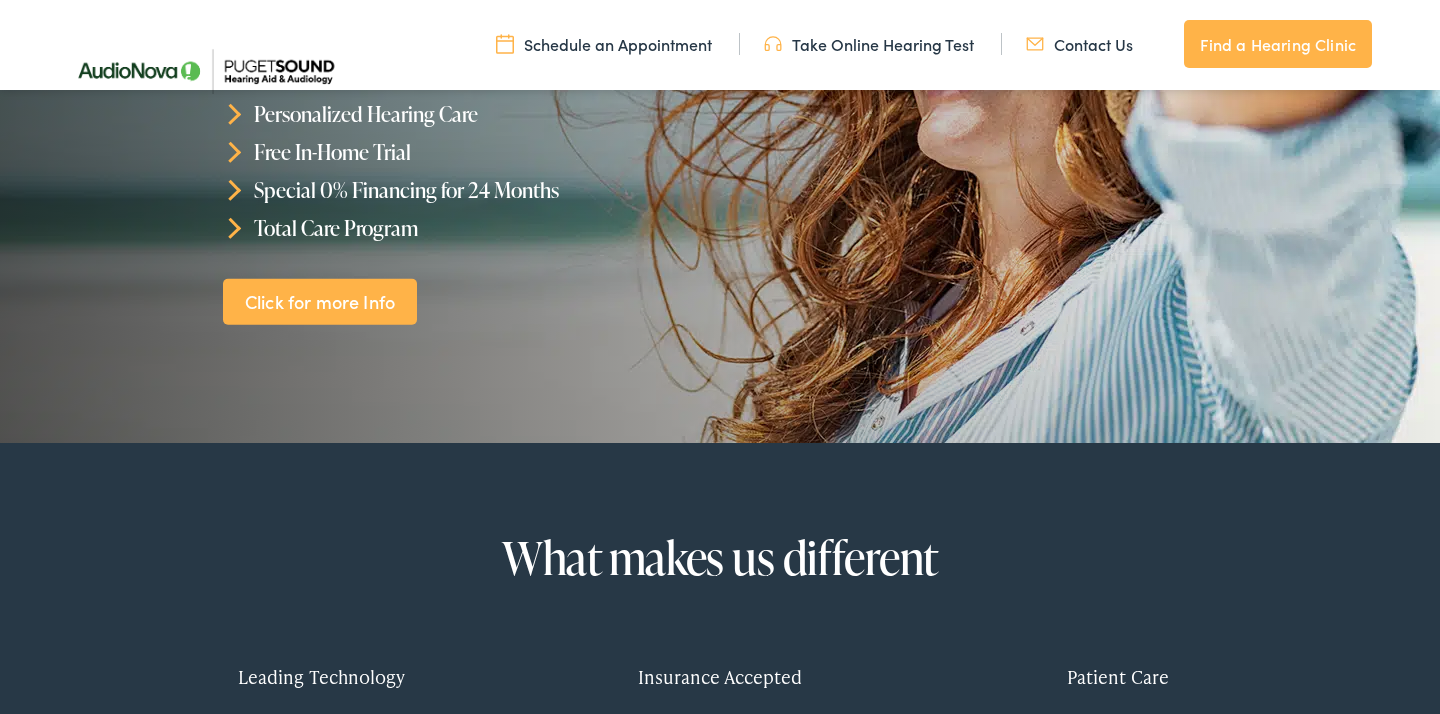 scroll, scrollTop: 349, scrollLeft: 0, axis: vertical 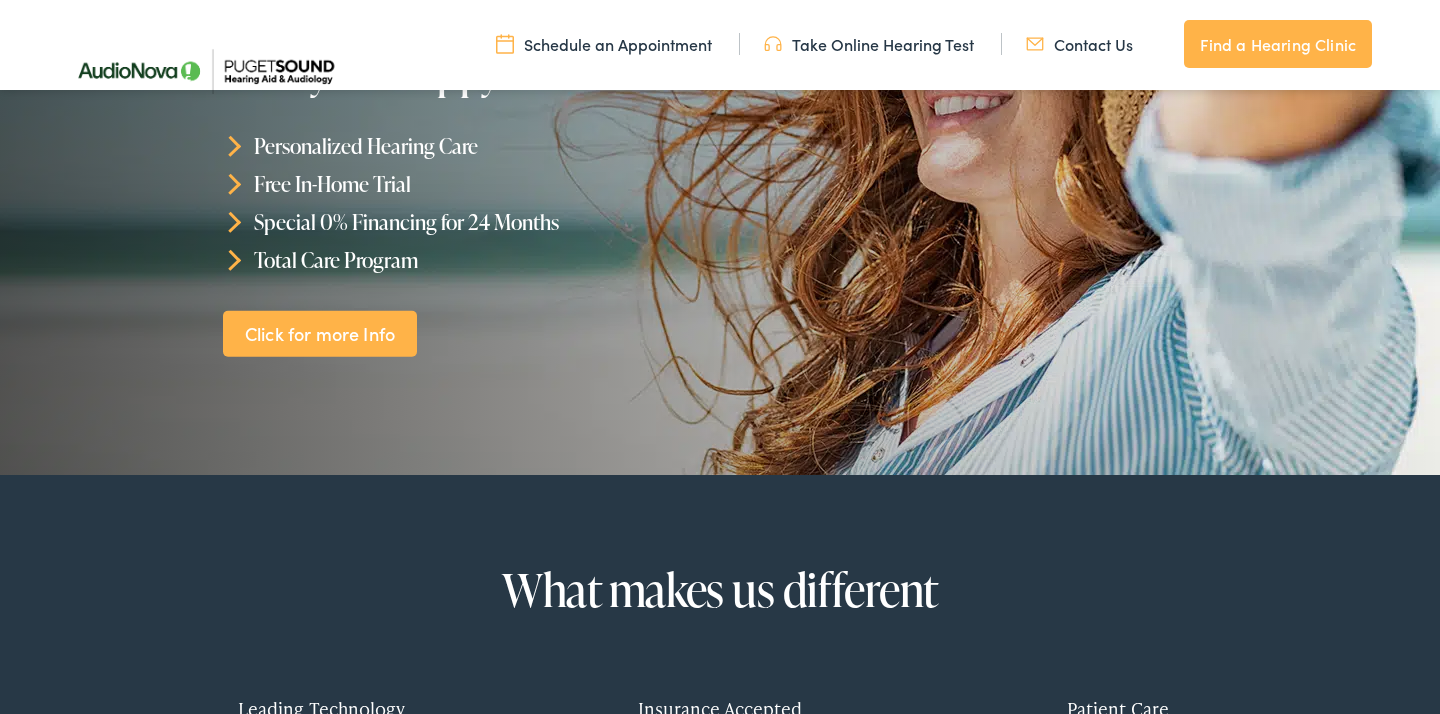 click on "Contact Us" at bounding box center [1079, 44] 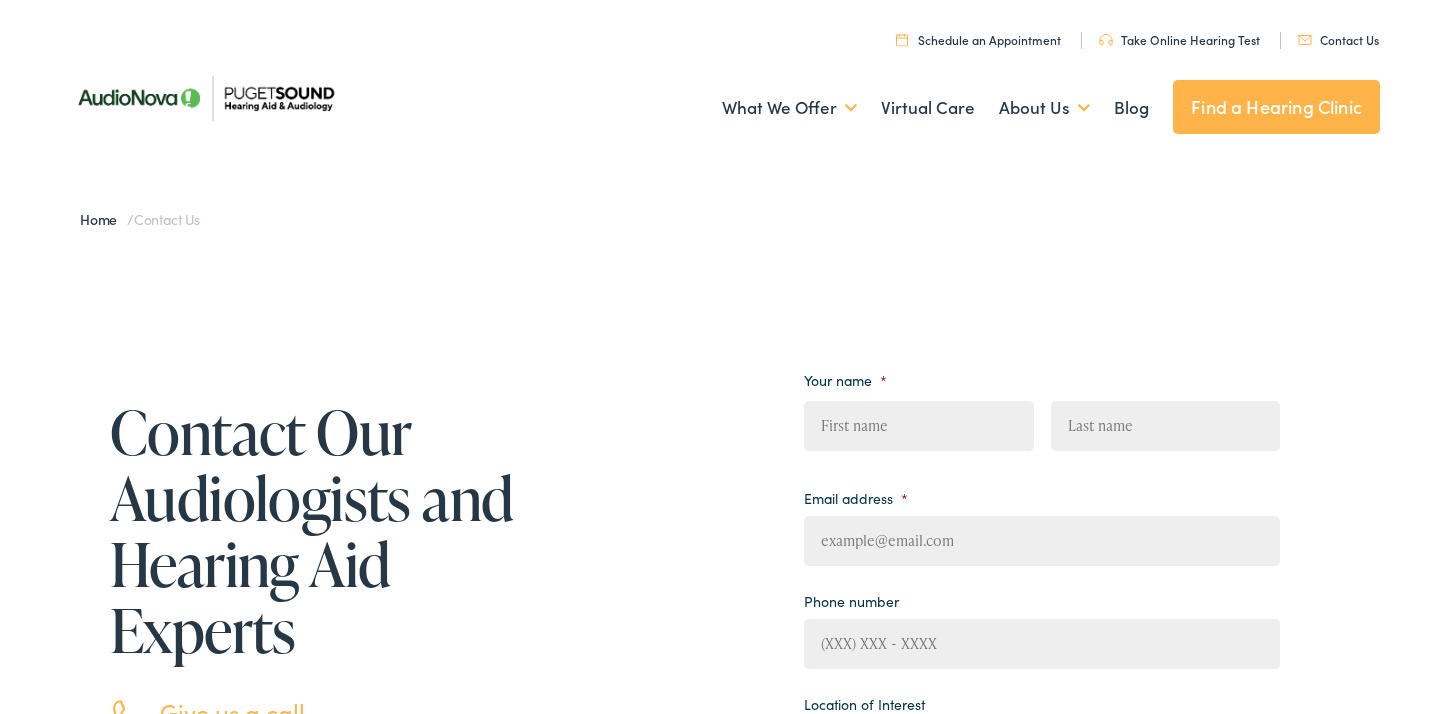 scroll, scrollTop: 0, scrollLeft: 0, axis: both 